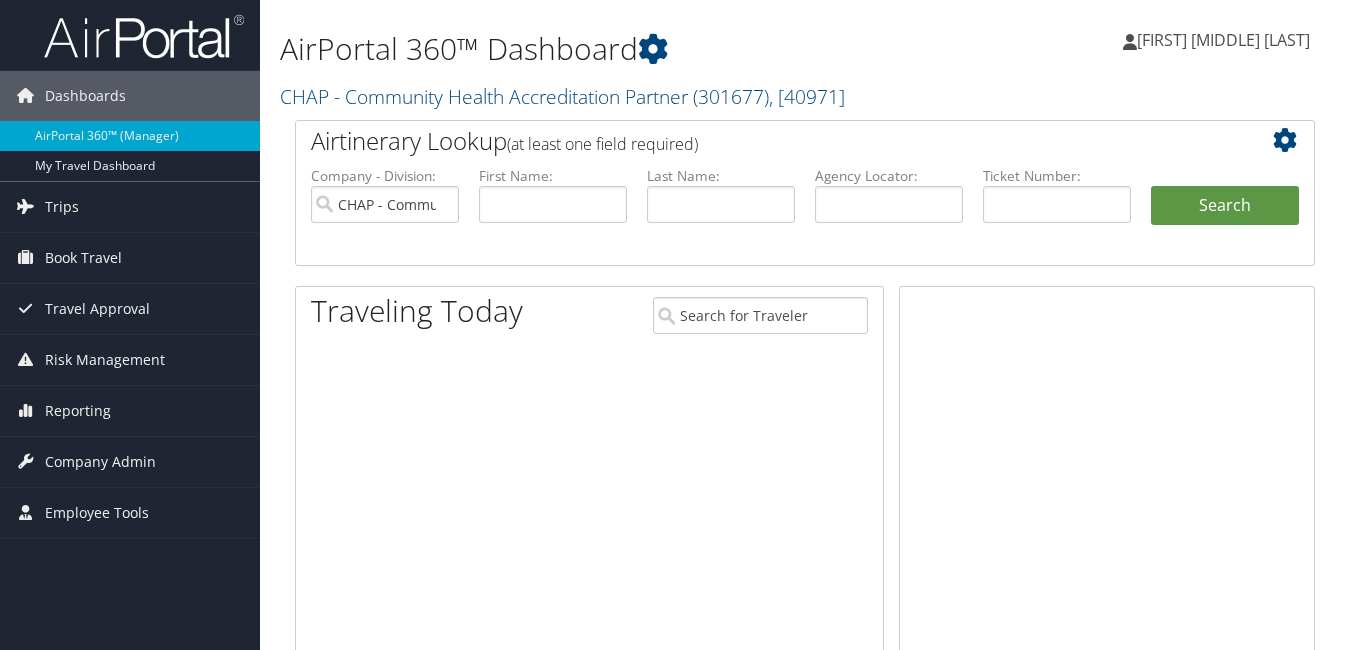 scroll, scrollTop: 0, scrollLeft: 0, axis: both 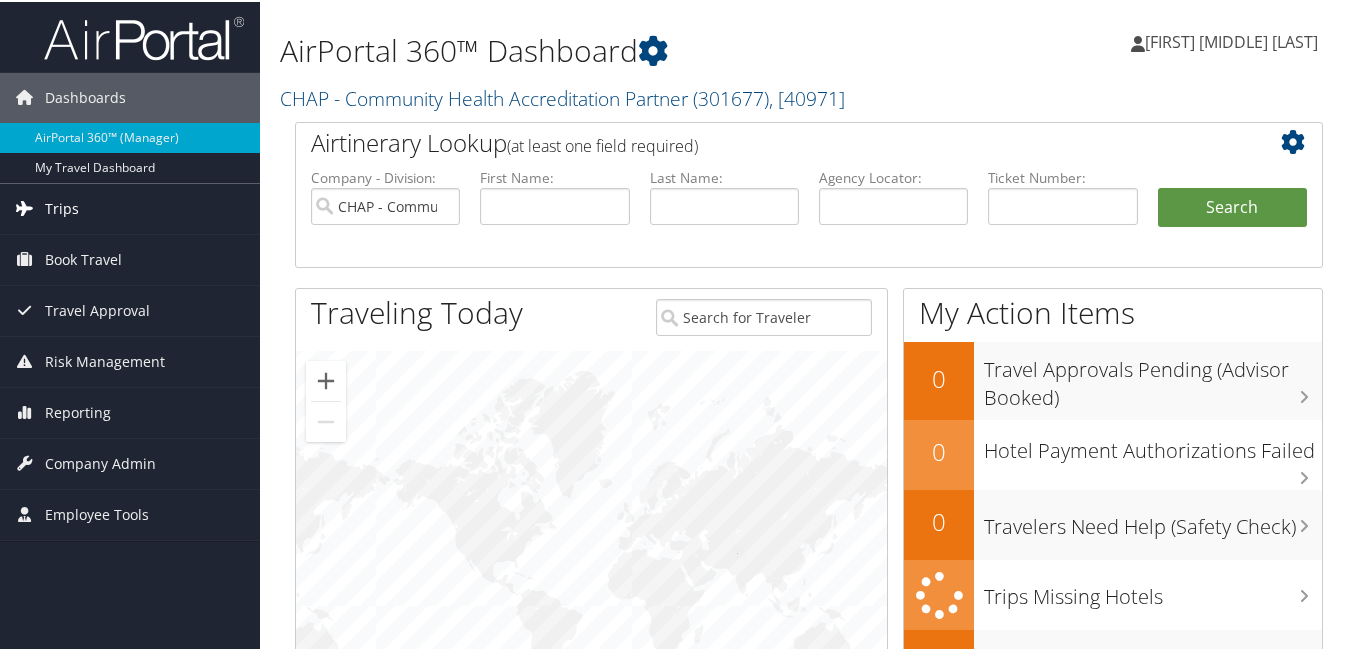 click on "Trips" at bounding box center [62, 207] 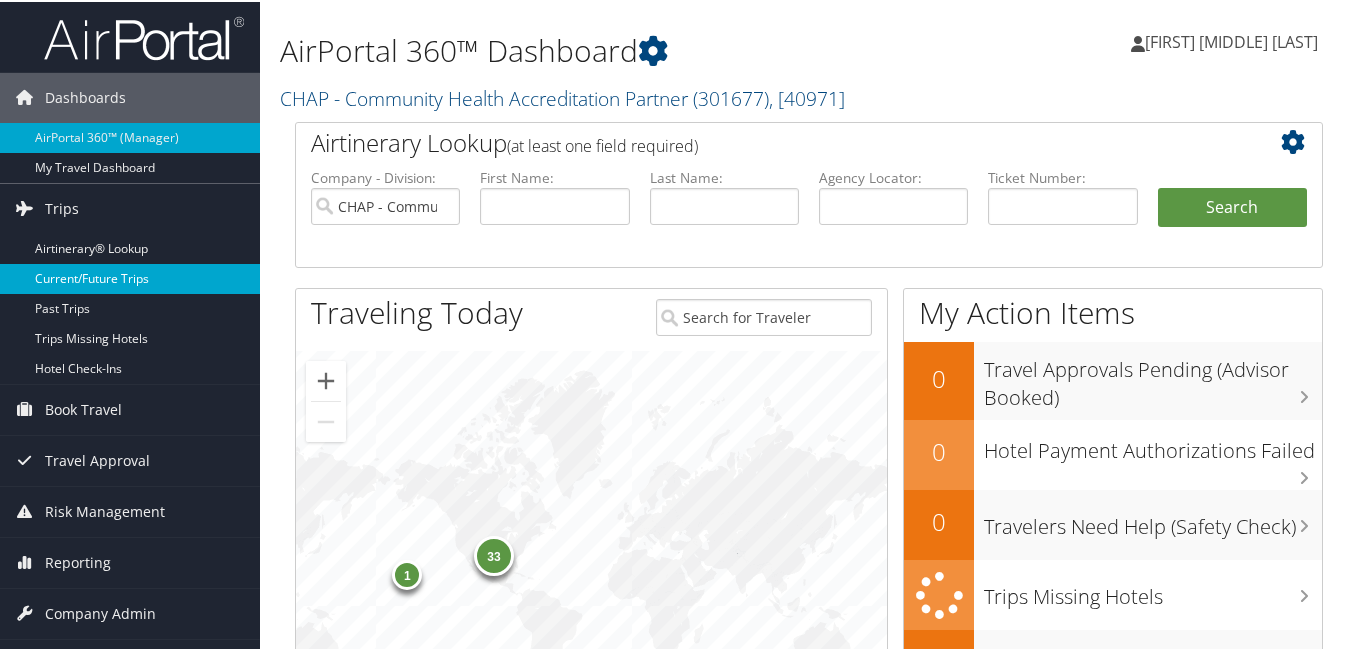 click on "Current/Future Trips" at bounding box center [130, 277] 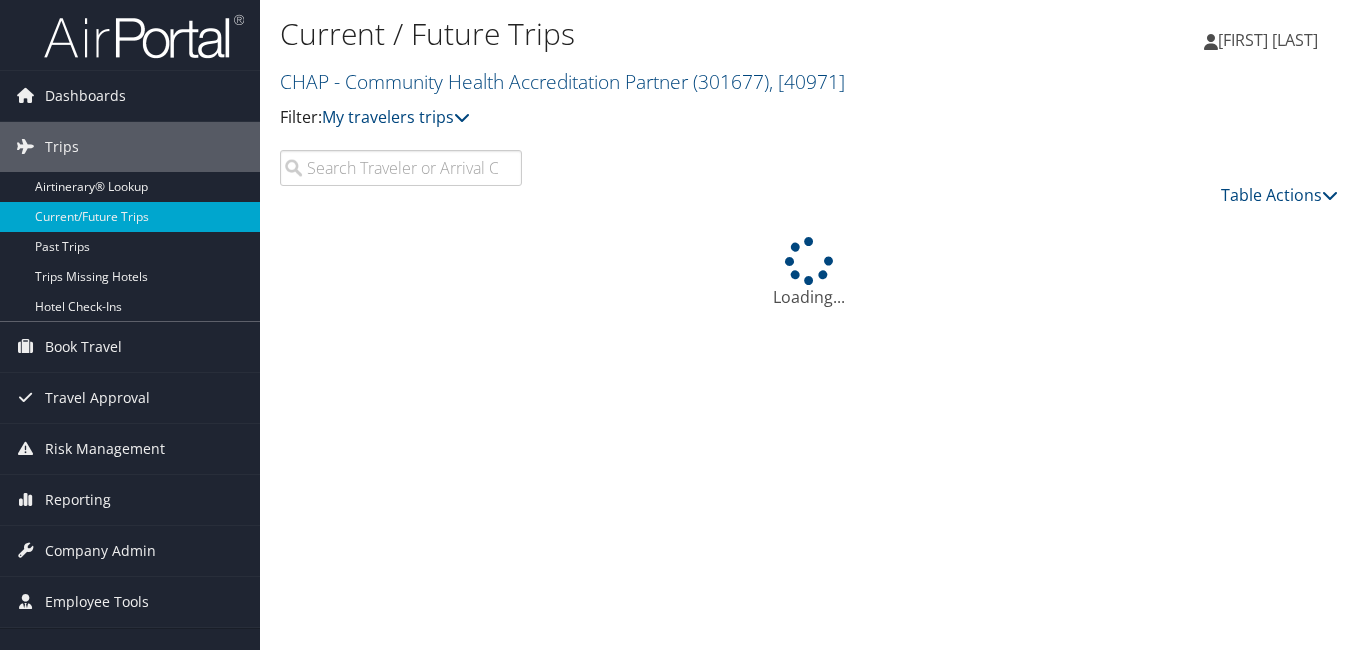 scroll, scrollTop: 0, scrollLeft: 0, axis: both 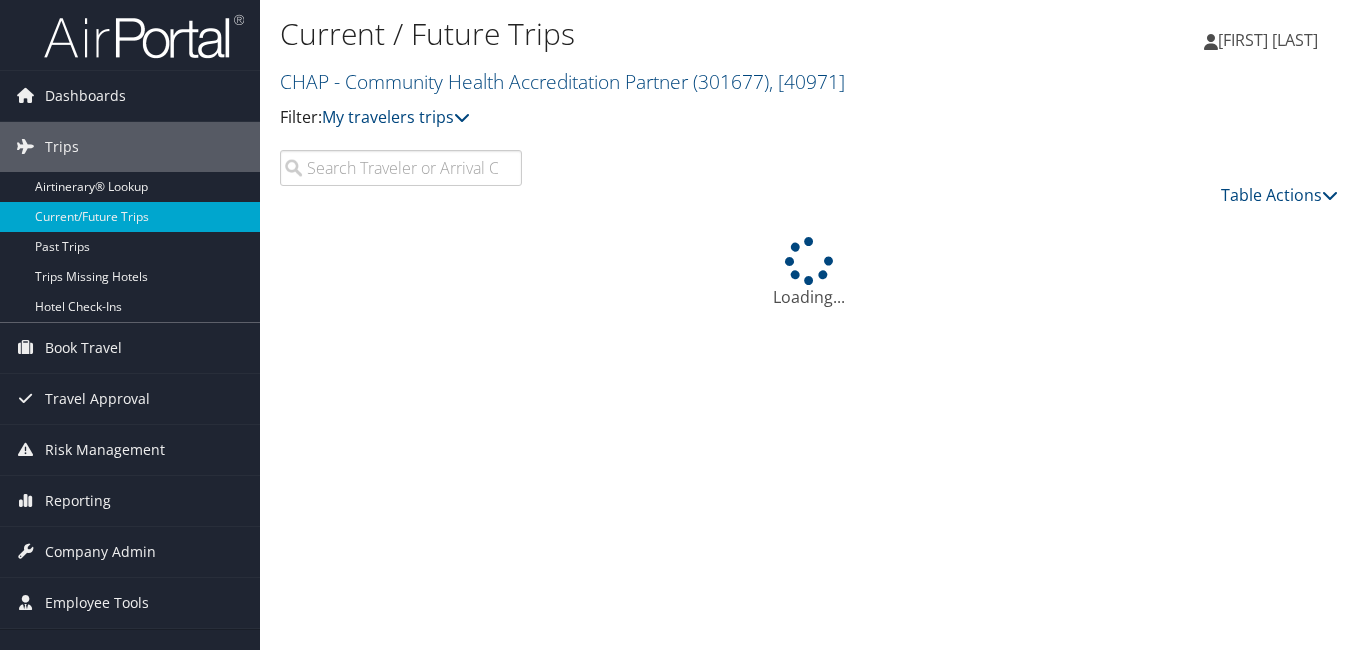 click at bounding box center (401, 168) 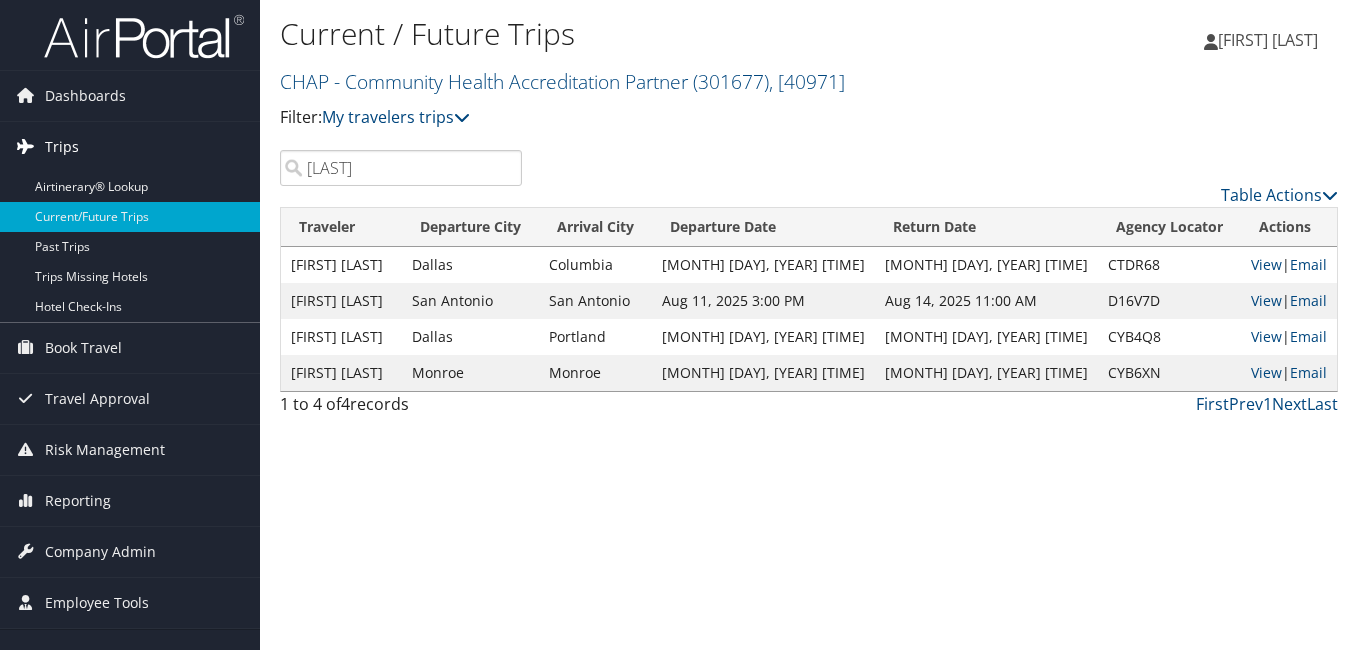 drag, startPoint x: 240, startPoint y: 161, endPoint x: 139, endPoint y: 163, distance: 101.0198 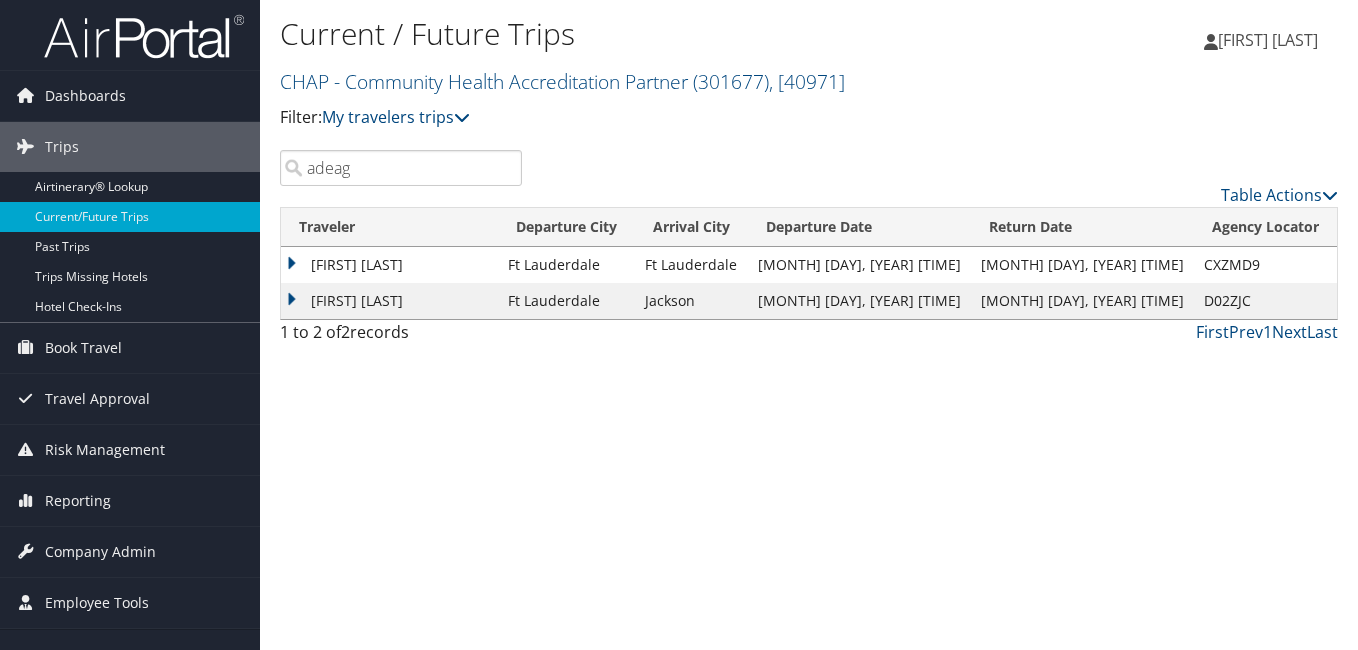 click on "[FIRST] [LAST]" at bounding box center (389, 265) 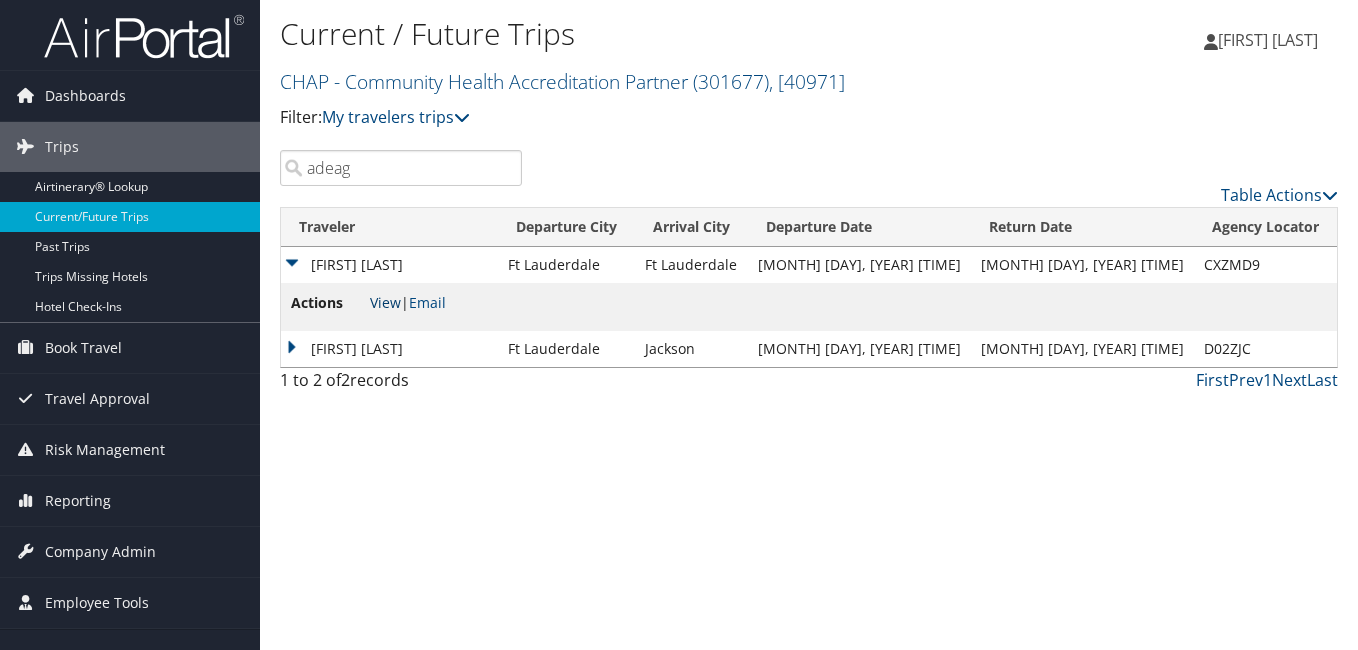click on "View" at bounding box center [385, 302] 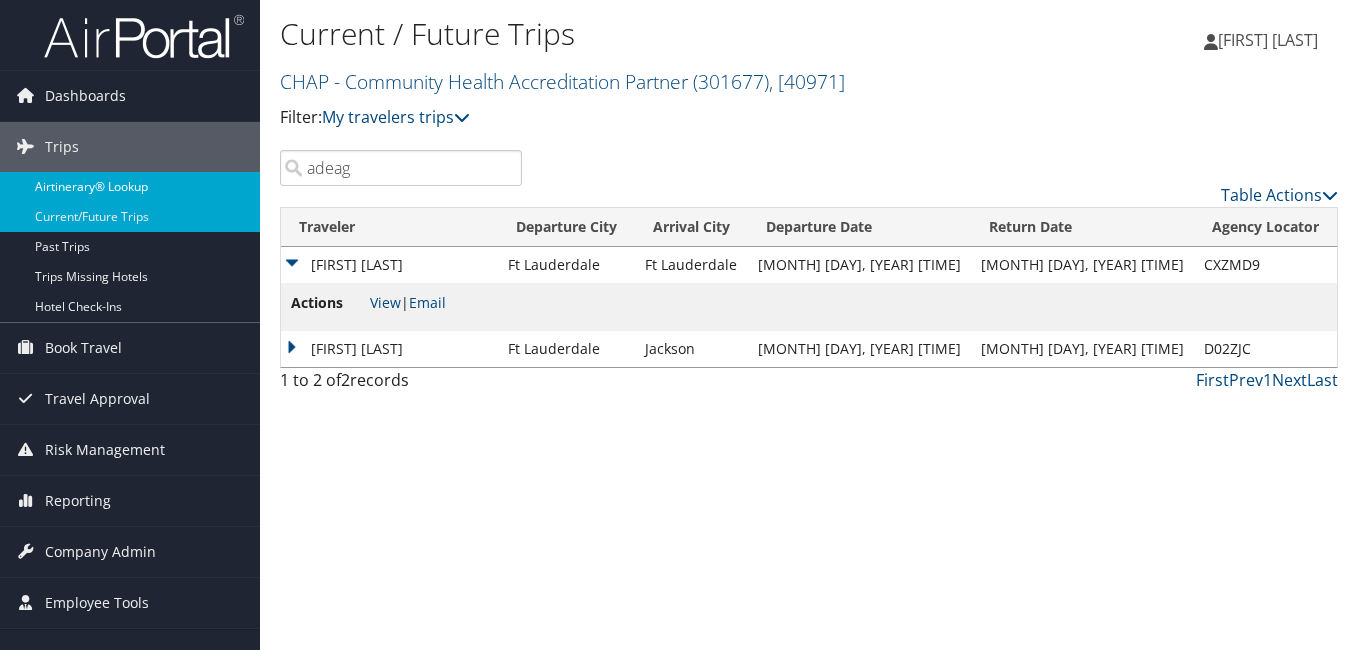 drag, startPoint x: 366, startPoint y: 181, endPoint x: 255, endPoint y: 189, distance: 111.28792 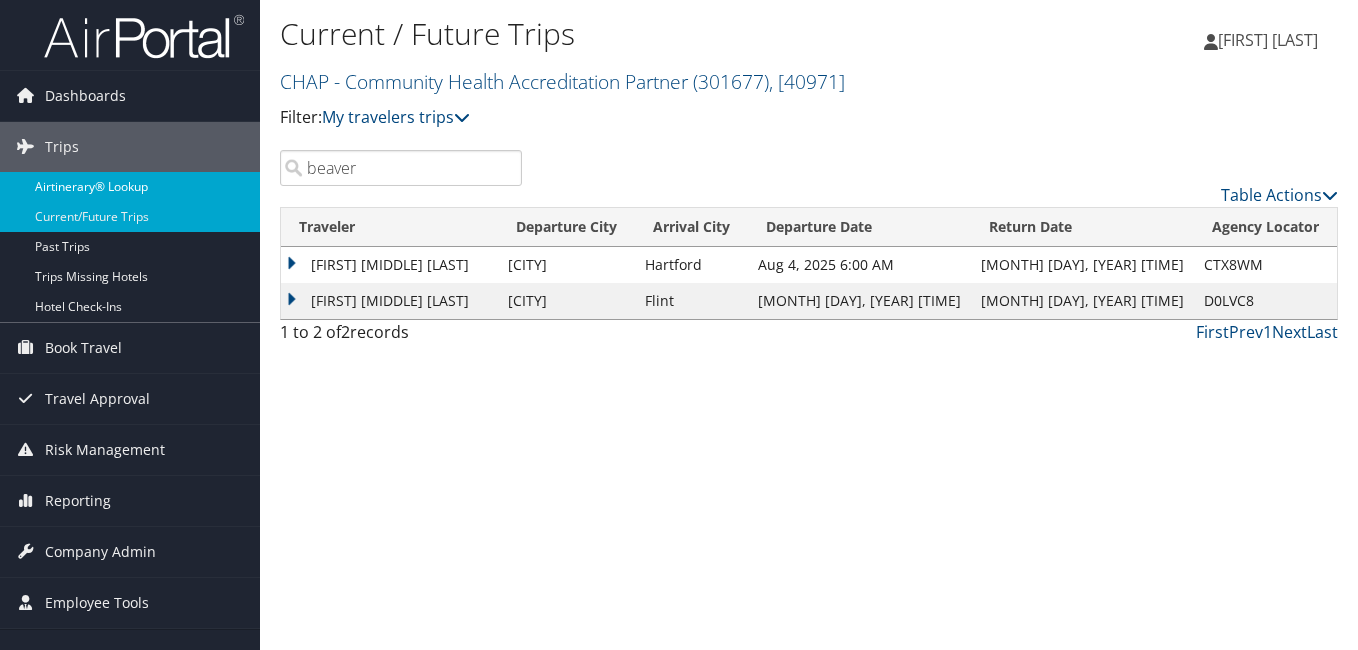 drag, startPoint x: 249, startPoint y: 186, endPoint x: 217, endPoint y: 194, distance: 32.984844 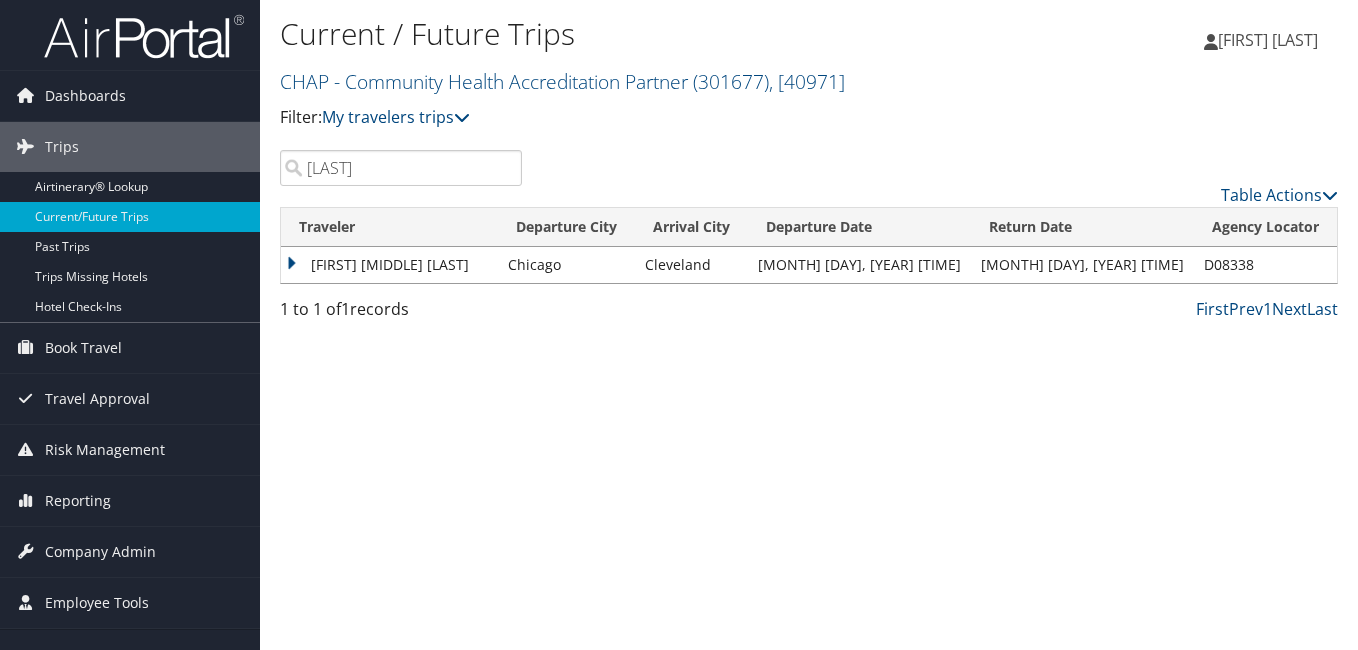 drag, startPoint x: 423, startPoint y: 161, endPoint x: 262, endPoint y: 210, distance: 168.29141 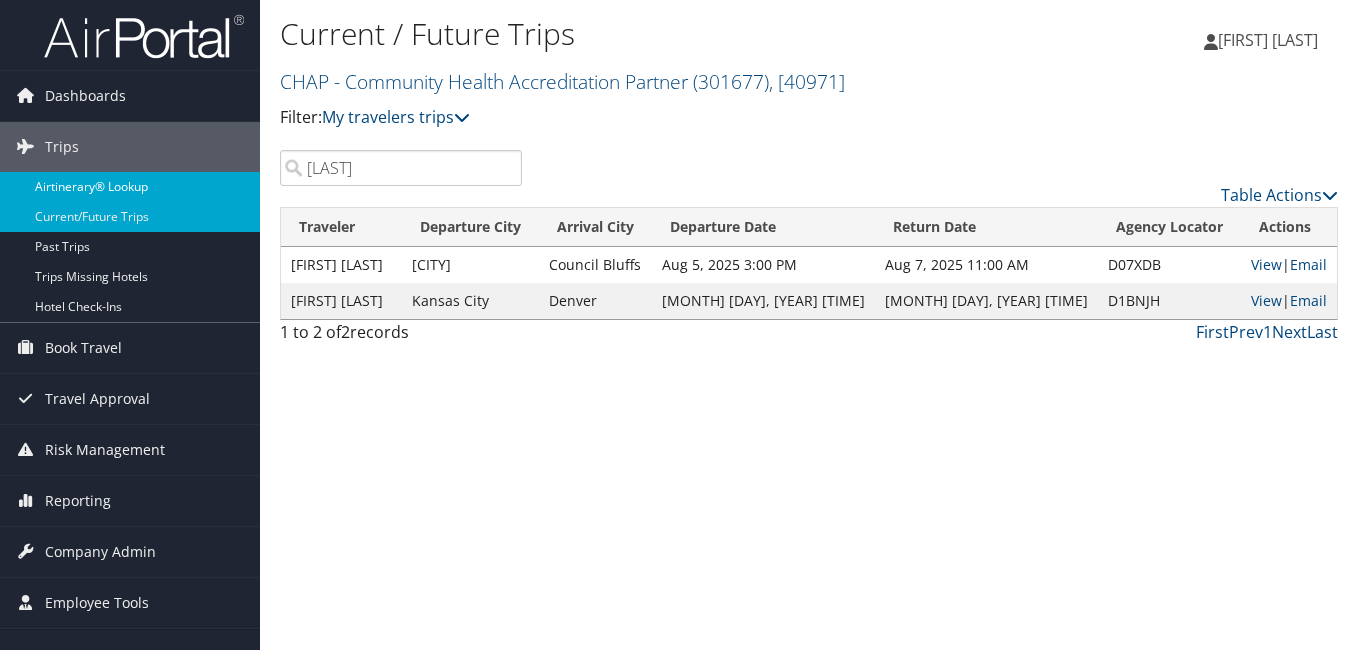 drag, startPoint x: 362, startPoint y: 171, endPoint x: 200, endPoint y: 198, distance: 164.23459 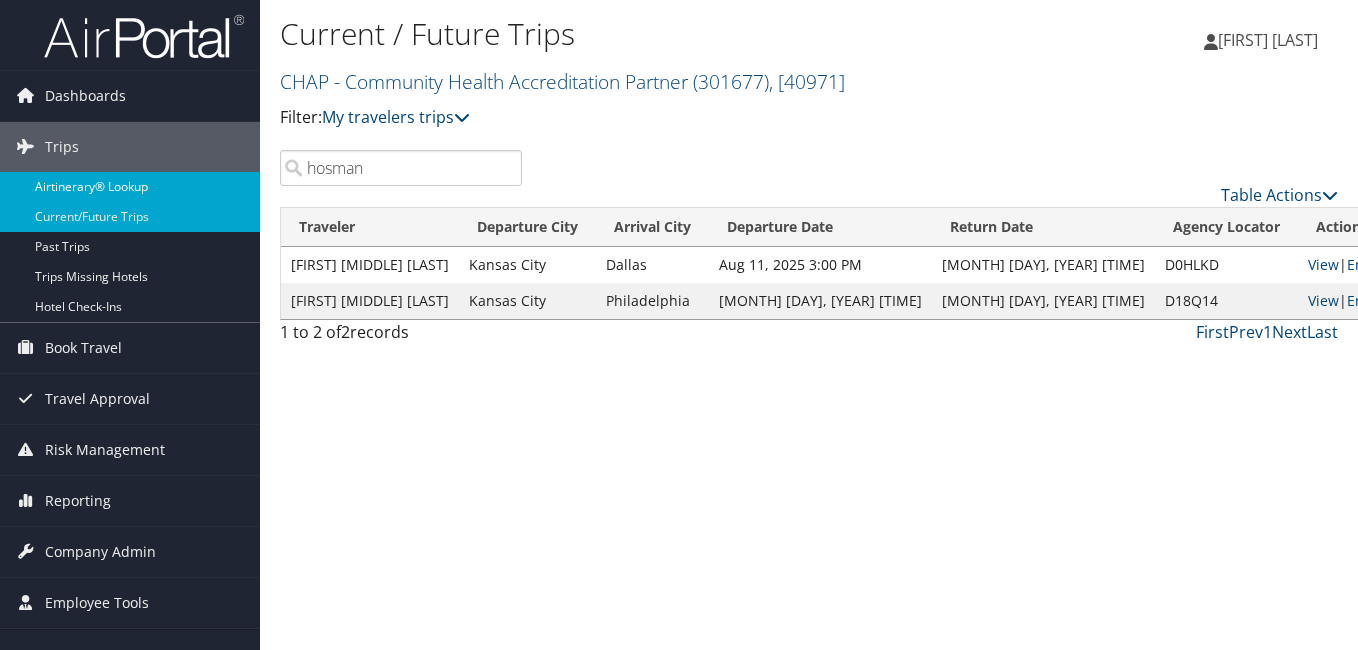 drag, startPoint x: 384, startPoint y: 166, endPoint x: 223, endPoint y: 180, distance: 161.60754 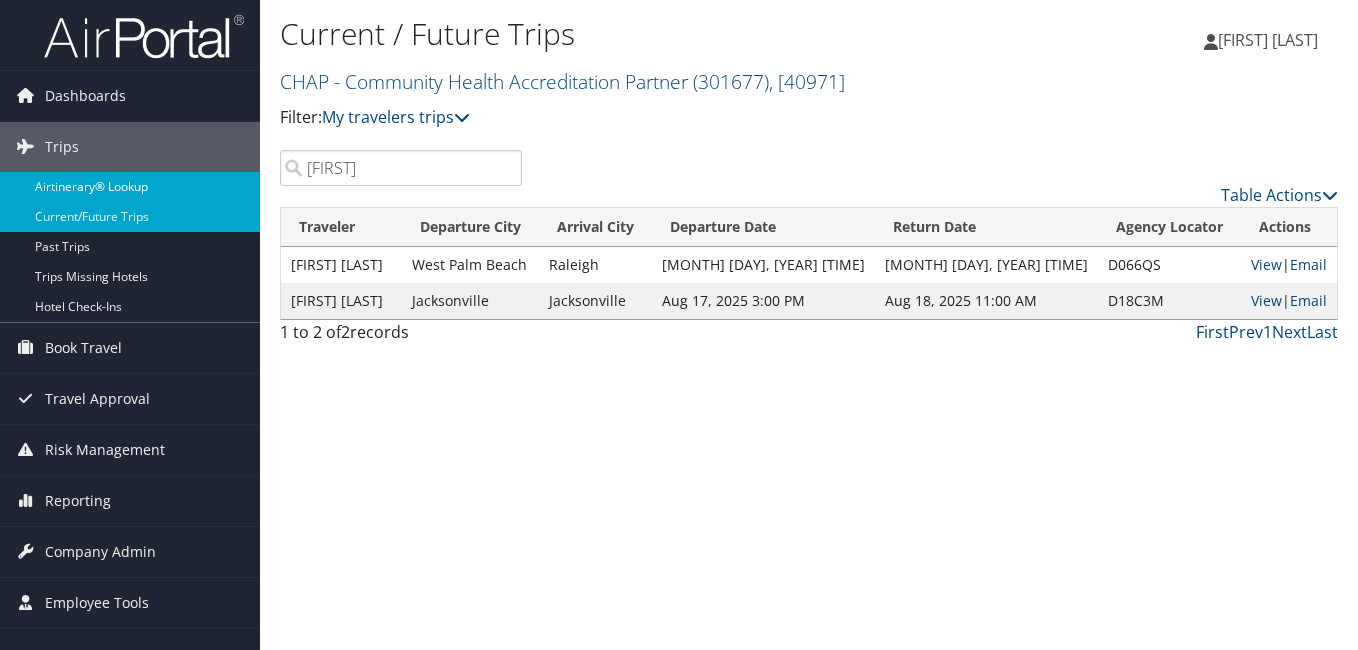 drag, startPoint x: 395, startPoint y: 167, endPoint x: 250, endPoint y: 200, distance: 148.70776 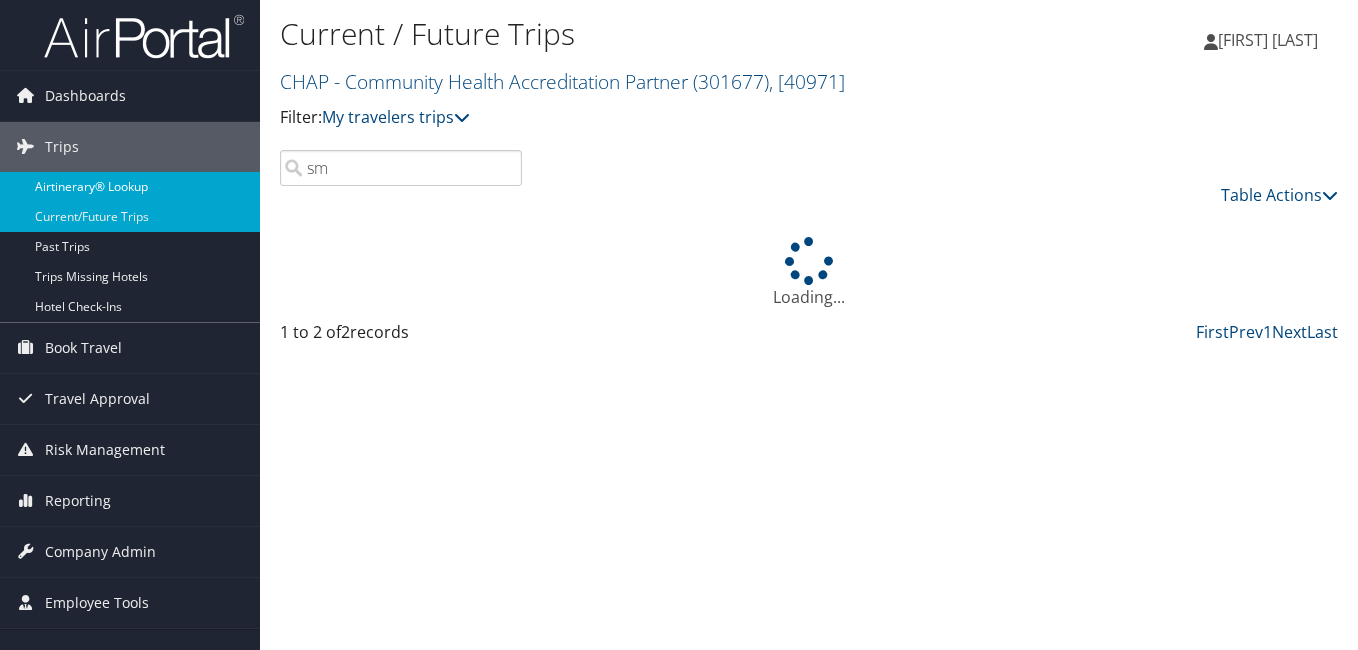 type on "s" 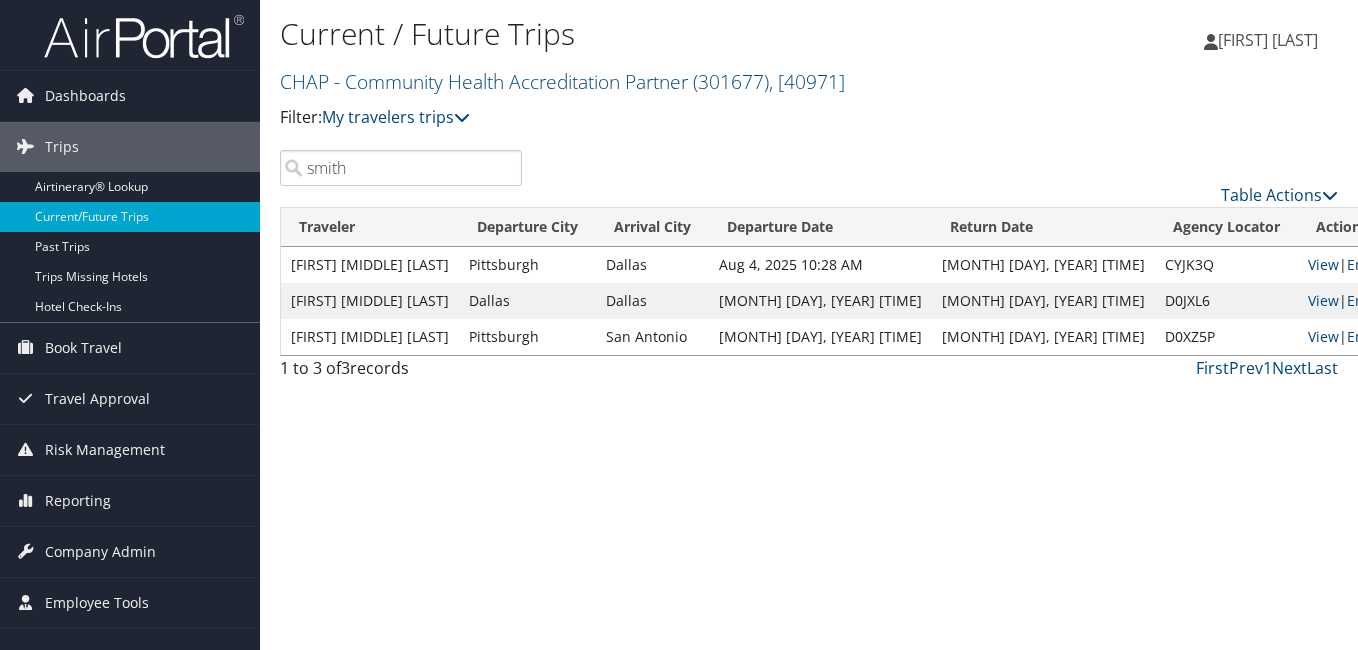 drag, startPoint x: 423, startPoint y: 171, endPoint x: 280, endPoint y: 252, distance: 164.3472 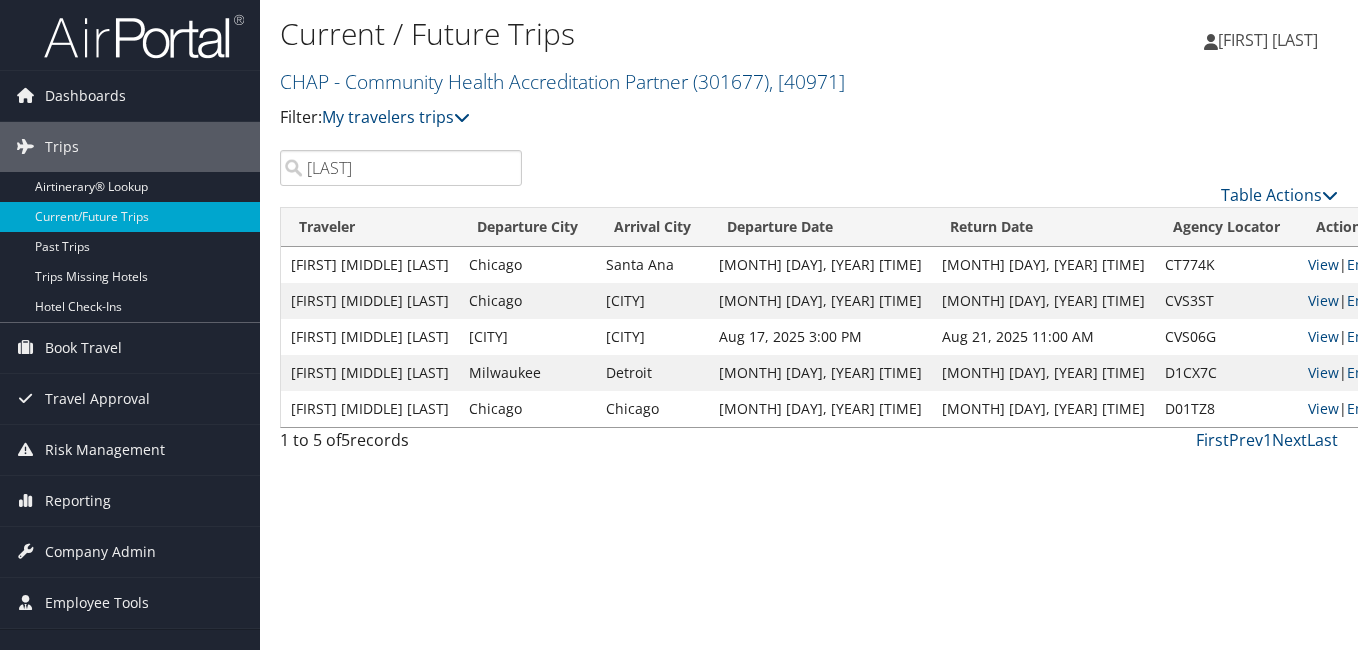 drag, startPoint x: 364, startPoint y: 172, endPoint x: 270, endPoint y: 316, distance: 171.96512 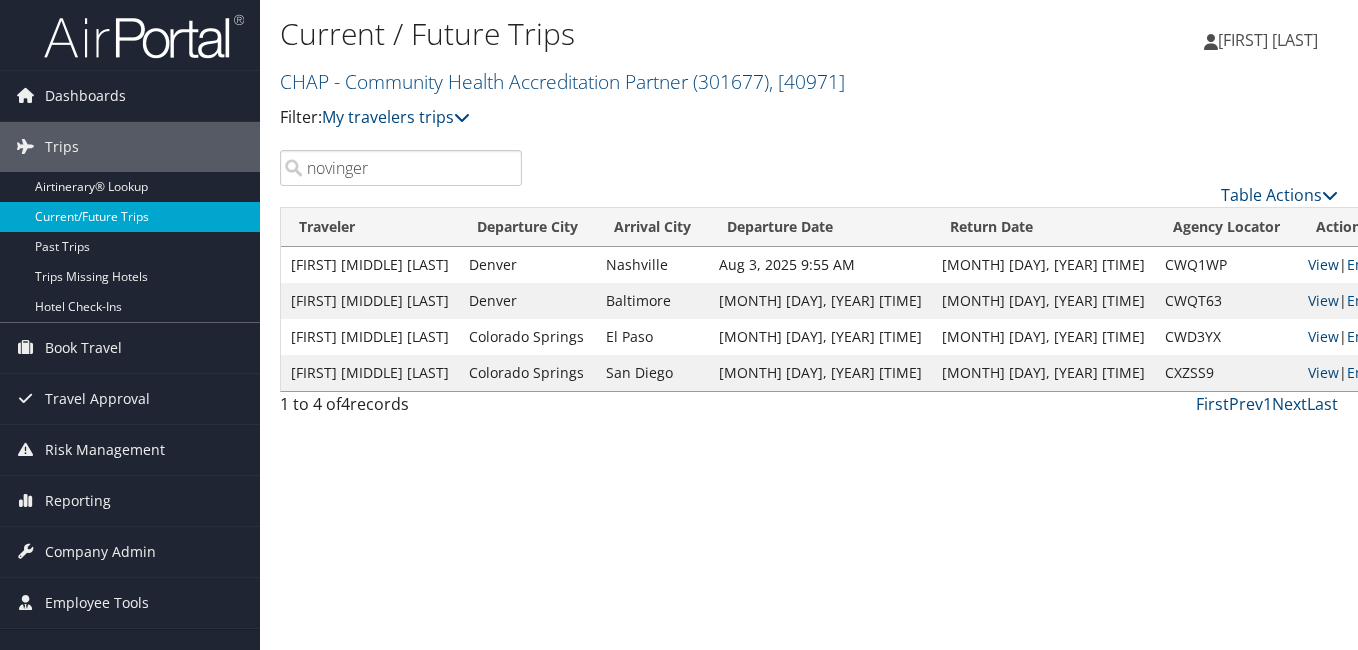 drag, startPoint x: 387, startPoint y: 174, endPoint x: 170, endPoint y: 204, distance: 219.06392 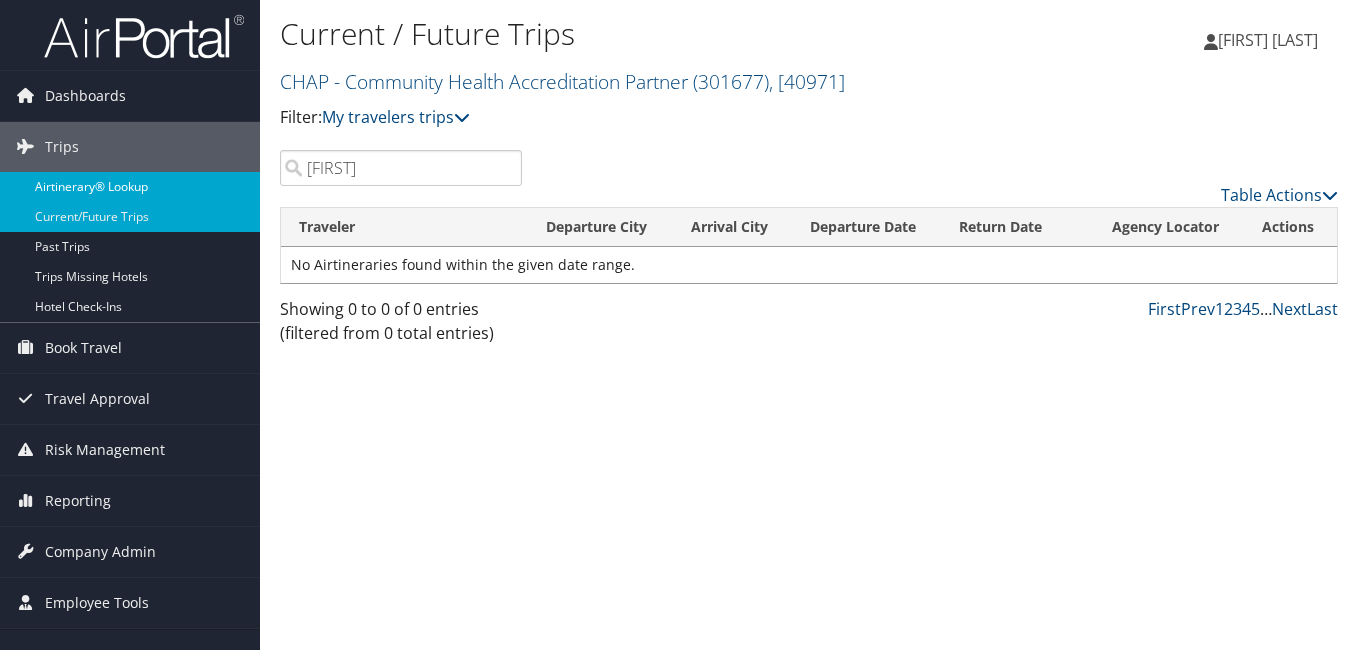 drag, startPoint x: 379, startPoint y: 176, endPoint x: 244, endPoint y: 177, distance: 135.00371 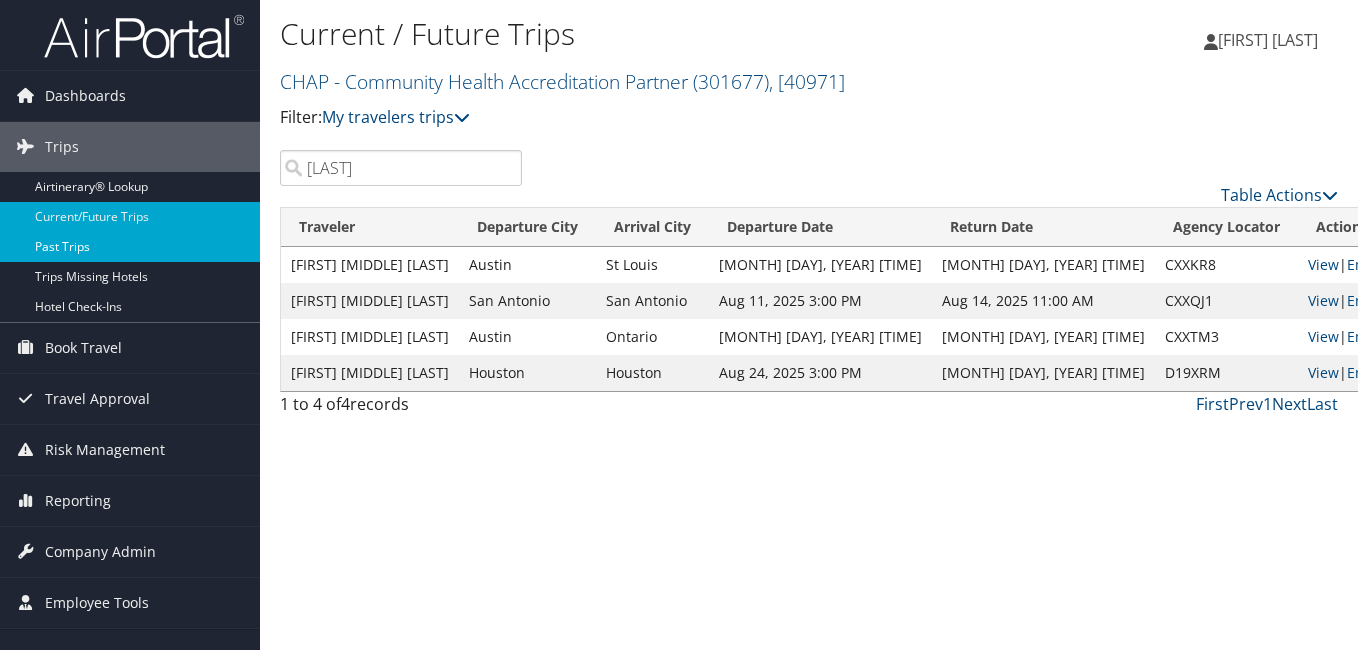 drag, startPoint x: 378, startPoint y: 174, endPoint x: 250, endPoint y: 259, distance: 153.6522 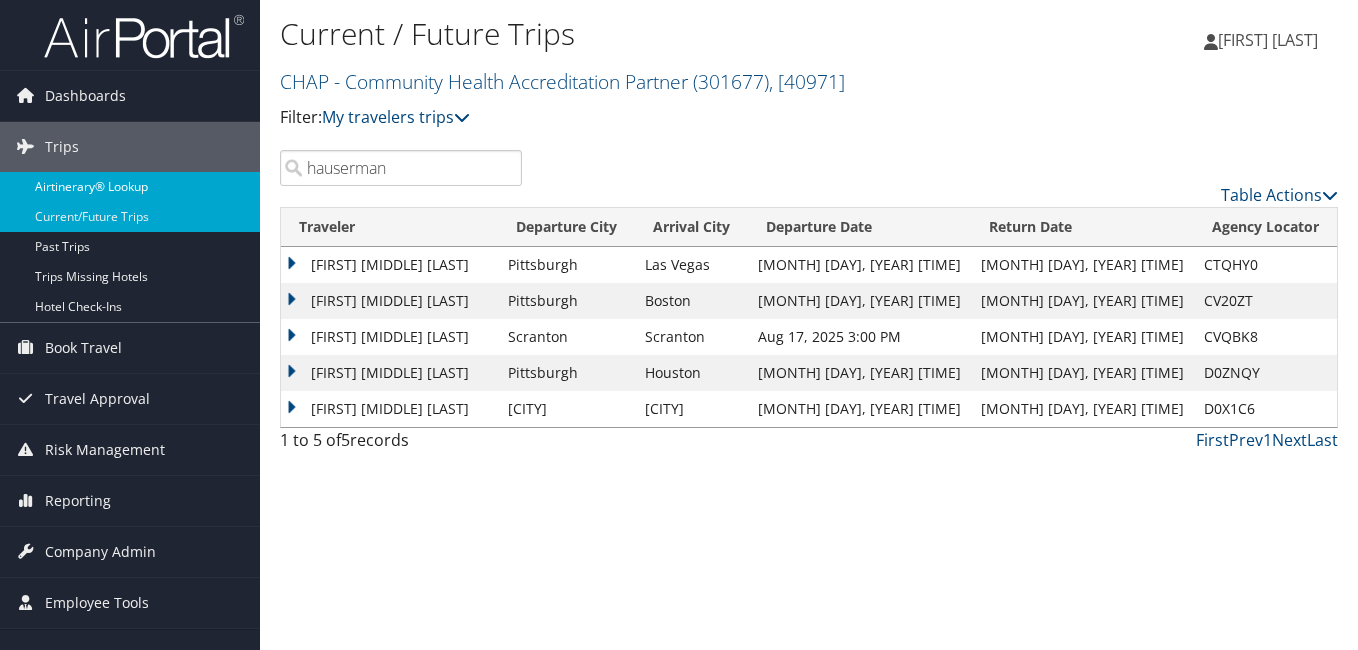 drag, startPoint x: 423, startPoint y: 167, endPoint x: 251, endPoint y: 193, distance: 173.95401 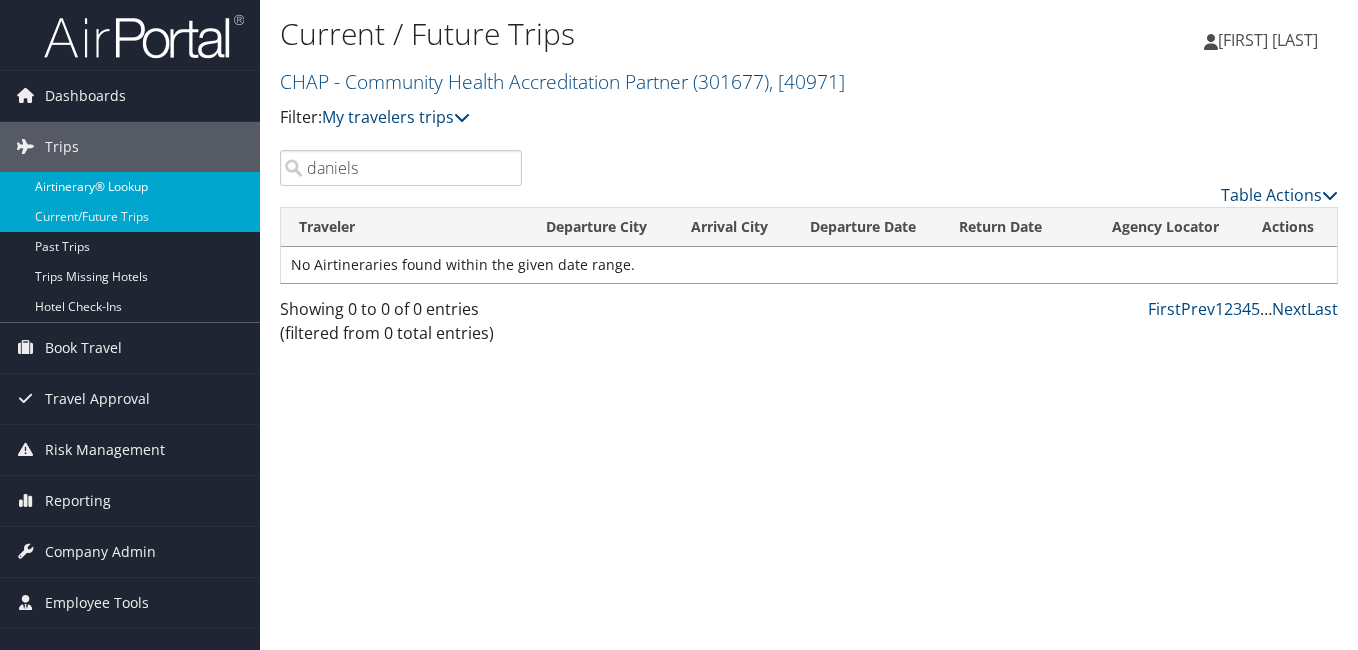 drag, startPoint x: 379, startPoint y: 168, endPoint x: 130, endPoint y: 195, distance: 250.45958 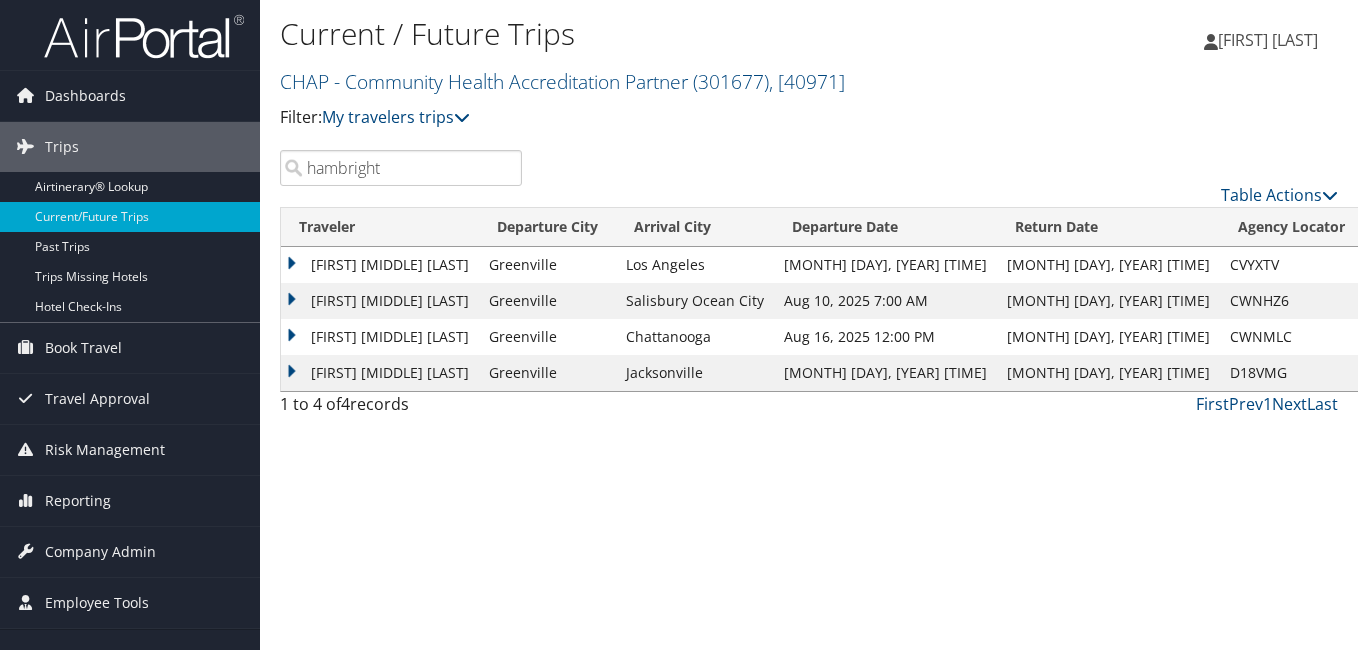 drag, startPoint x: 397, startPoint y: 172, endPoint x: 409, endPoint y: 173, distance: 12.0415945 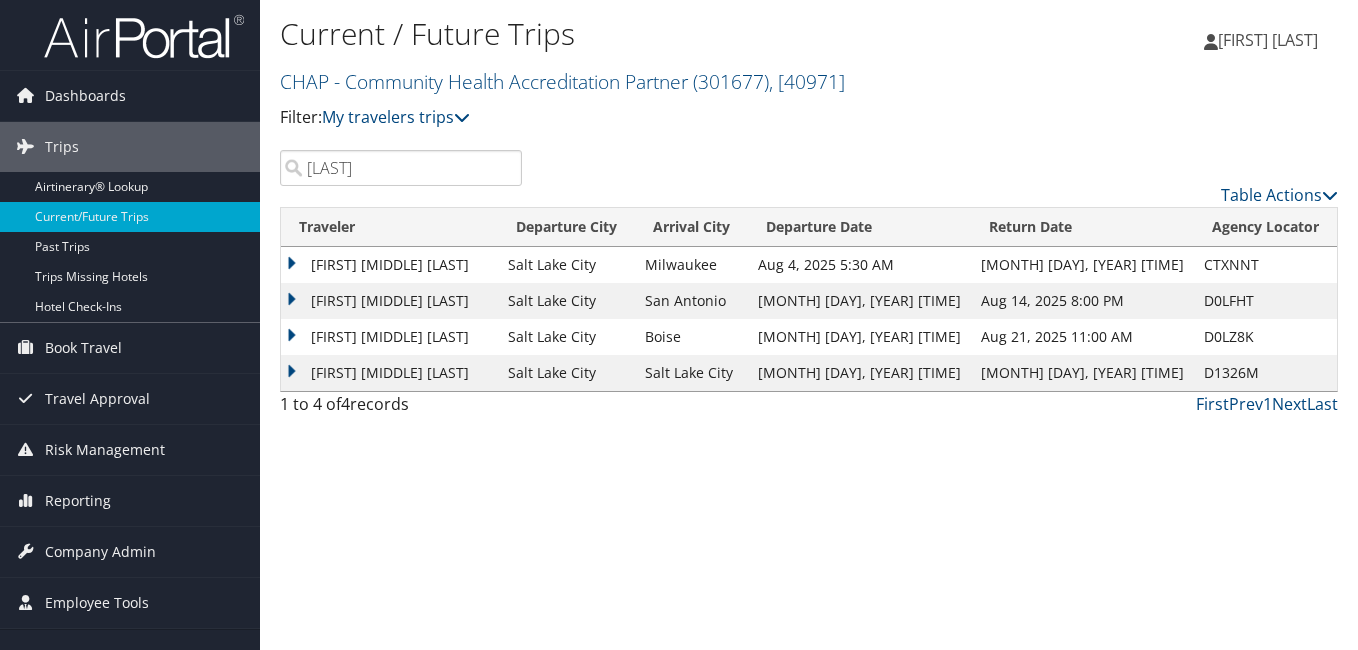 drag, startPoint x: 420, startPoint y: 176, endPoint x: 307, endPoint y: 236, distance: 127.94139 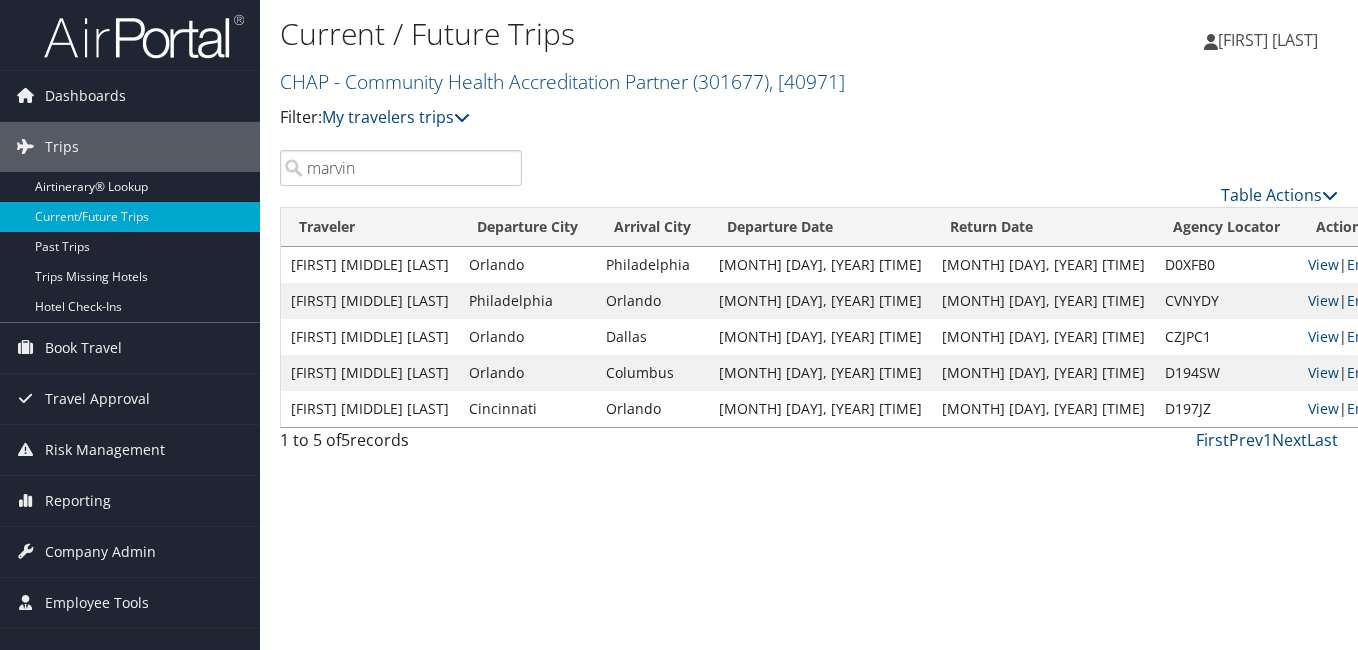 drag, startPoint x: 385, startPoint y: 171, endPoint x: 310, endPoint y: 187, distance: 76.687675 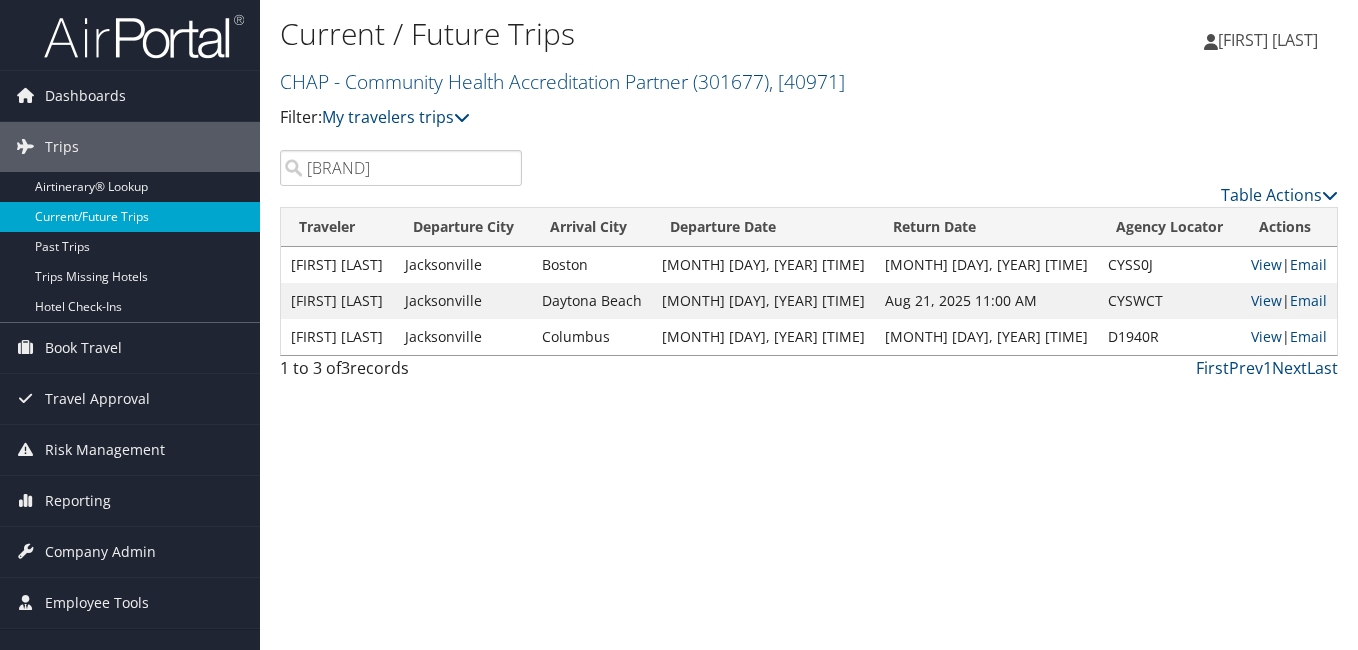 drag, startPoint x: 288, startPoint y: 192, endPoint x: 225, endPoint y: 202, distance: 63.788715 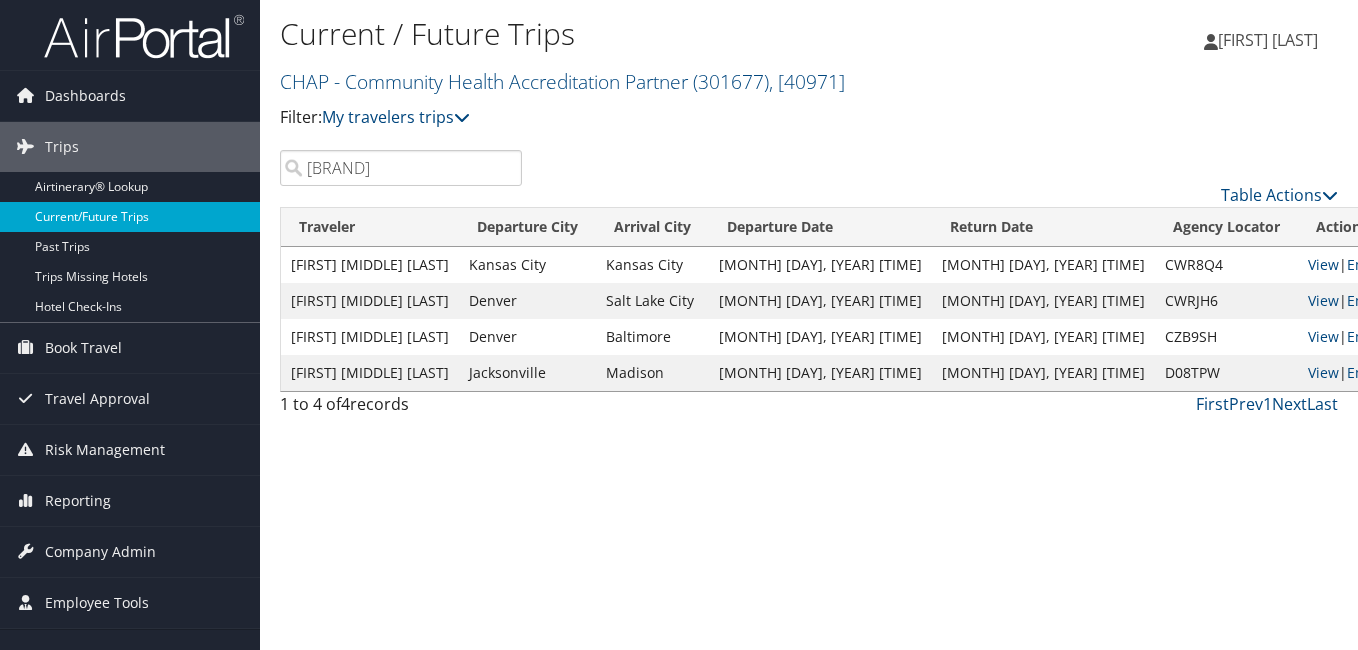 drag, startPoint x: 422, startPoint y: 169, endPoint x: 114, endPoint y: 206, distance: 310.21445 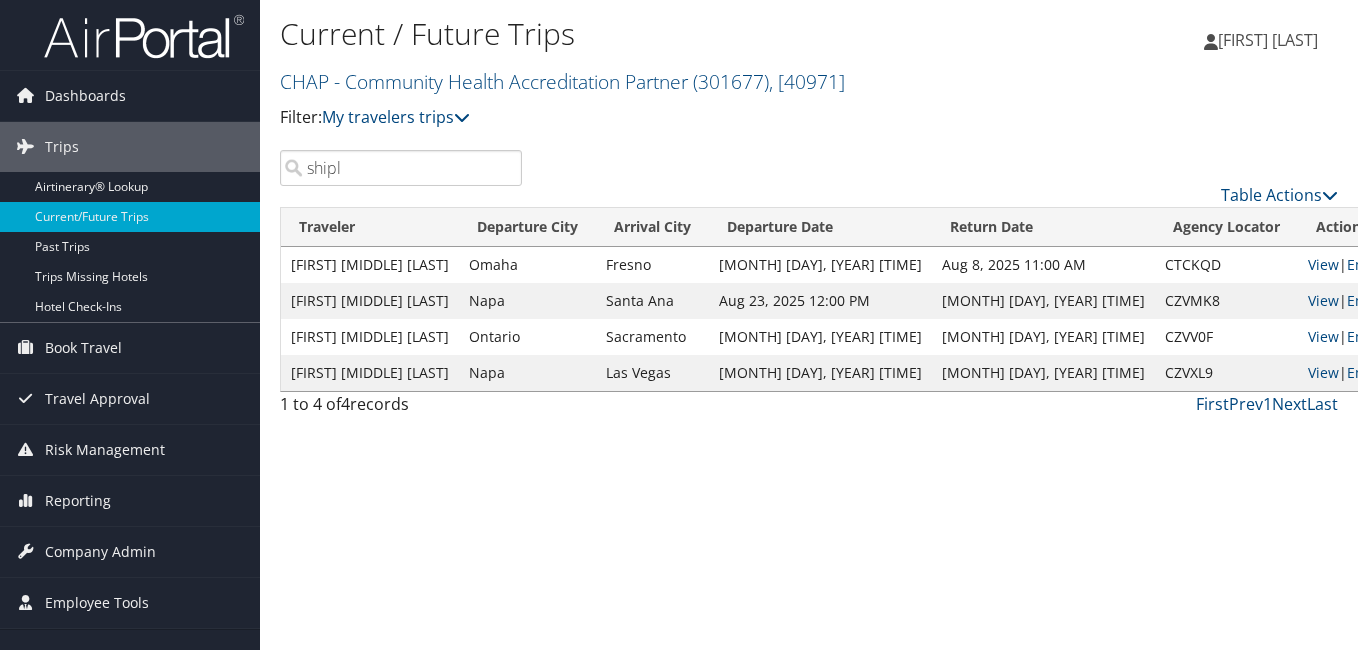 drag, startPoint x: 362, startPoint y: 170, endPoint x: 503, endPoint y: 339, distance: 220.09543 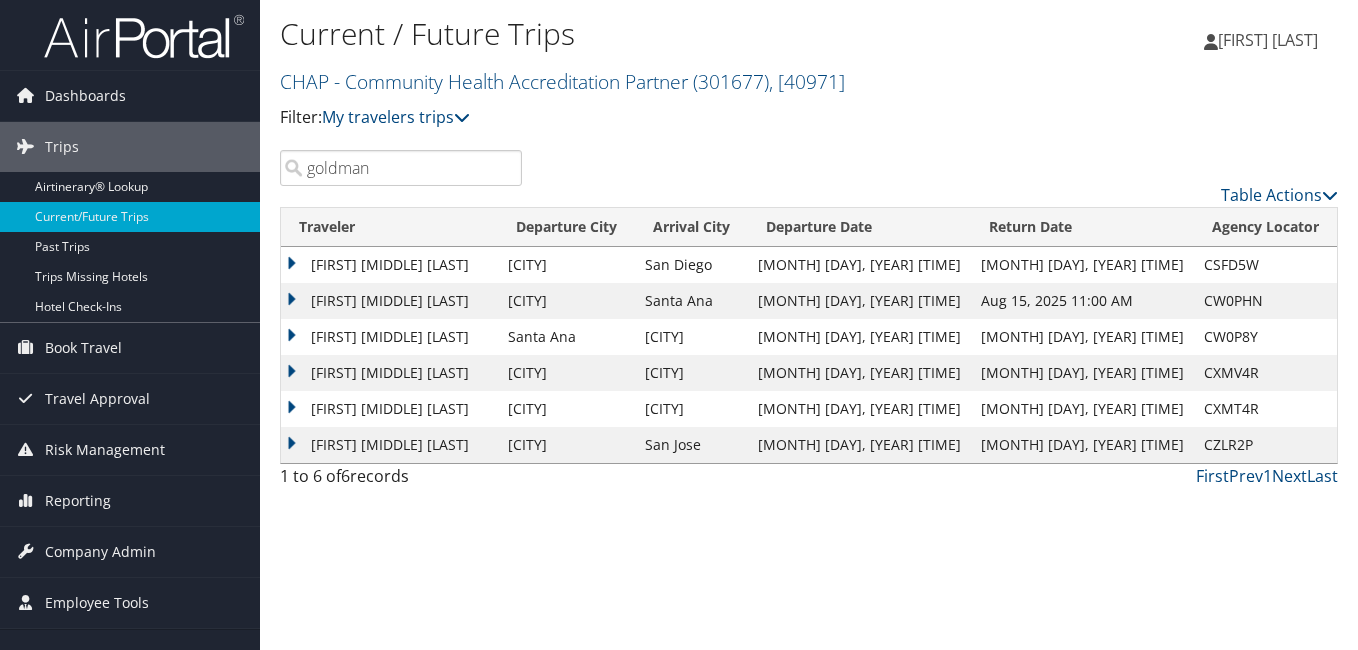 drag, startPoint x: 396, startPoint y: 170, endPoint x: 386, endPoint y: 292, distance: 122.40915 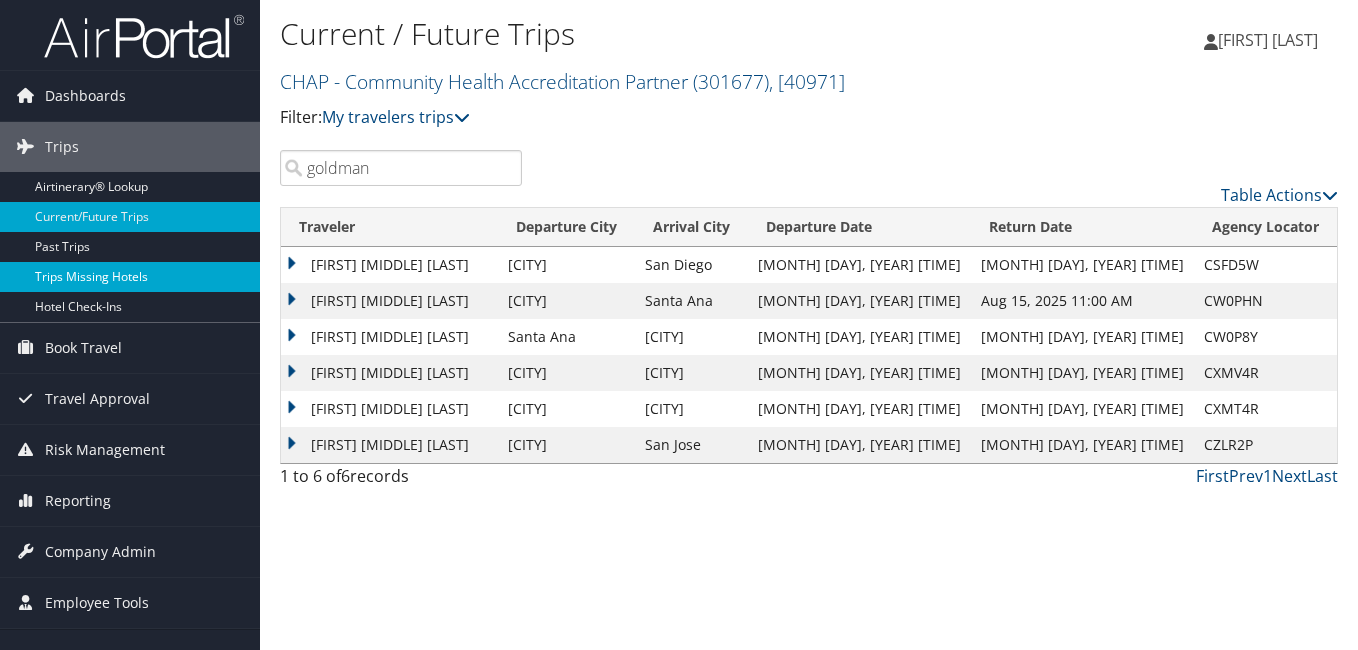 drag, startPoint x: 404, startPoint y: 177, endPoint x: 198, endPoint y: 274, distance: 227.69498 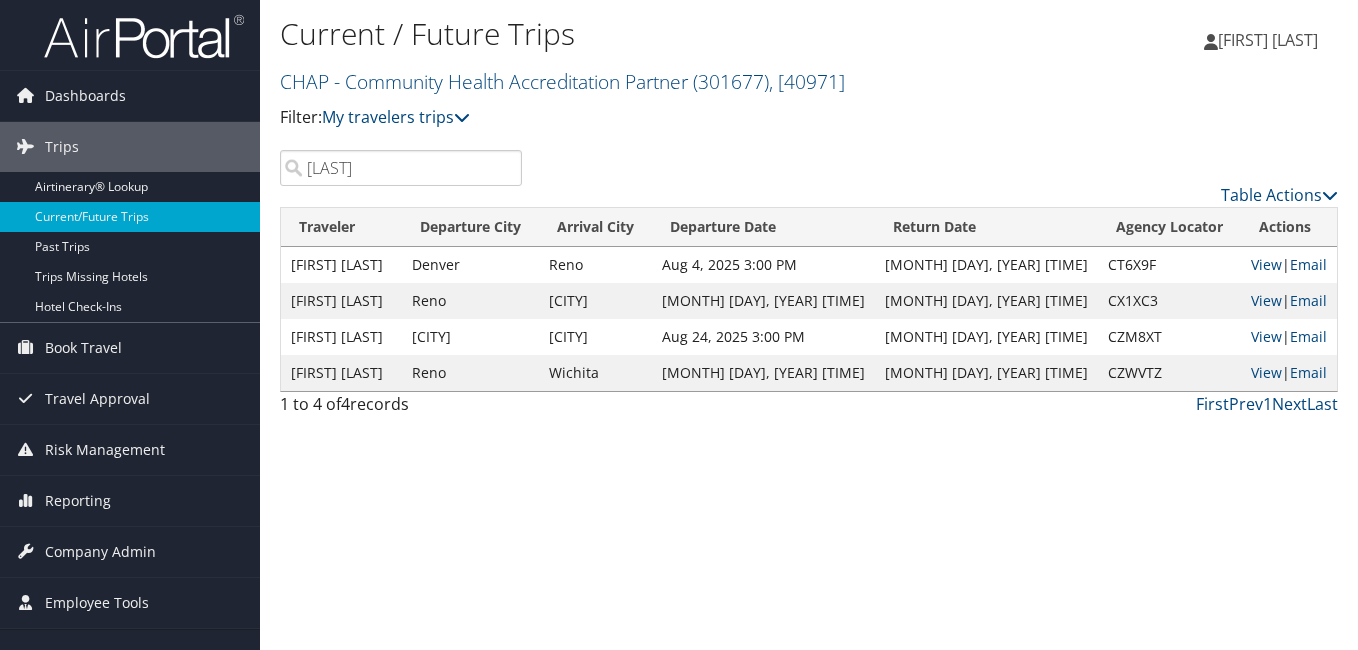 drag, startPoint x: 394, startPoint y: 171, endPoint x: 270, endPoint y: 207, distance: 129.1201 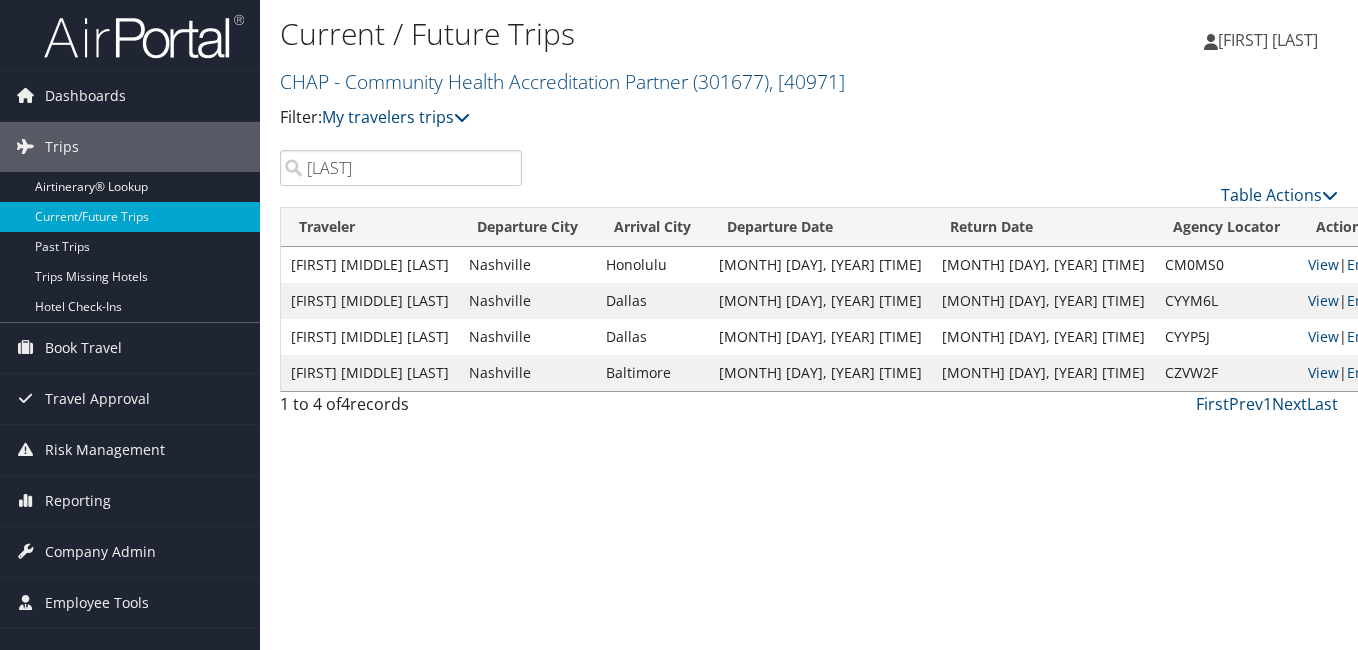 click on "[LAST]" at bounding box center (401, 168) 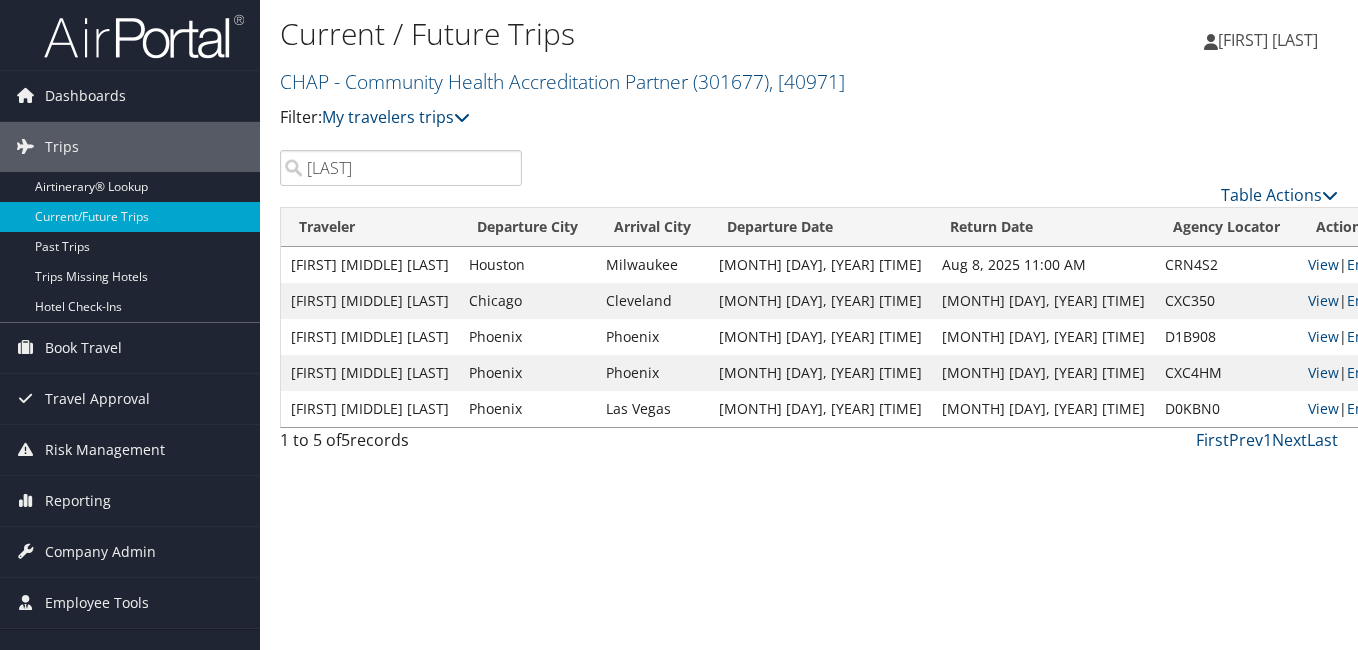 drag, startPoint x: 364, startPoint y: 168, endPoint x: 297, endPoint y: 237, distance: 96.17692 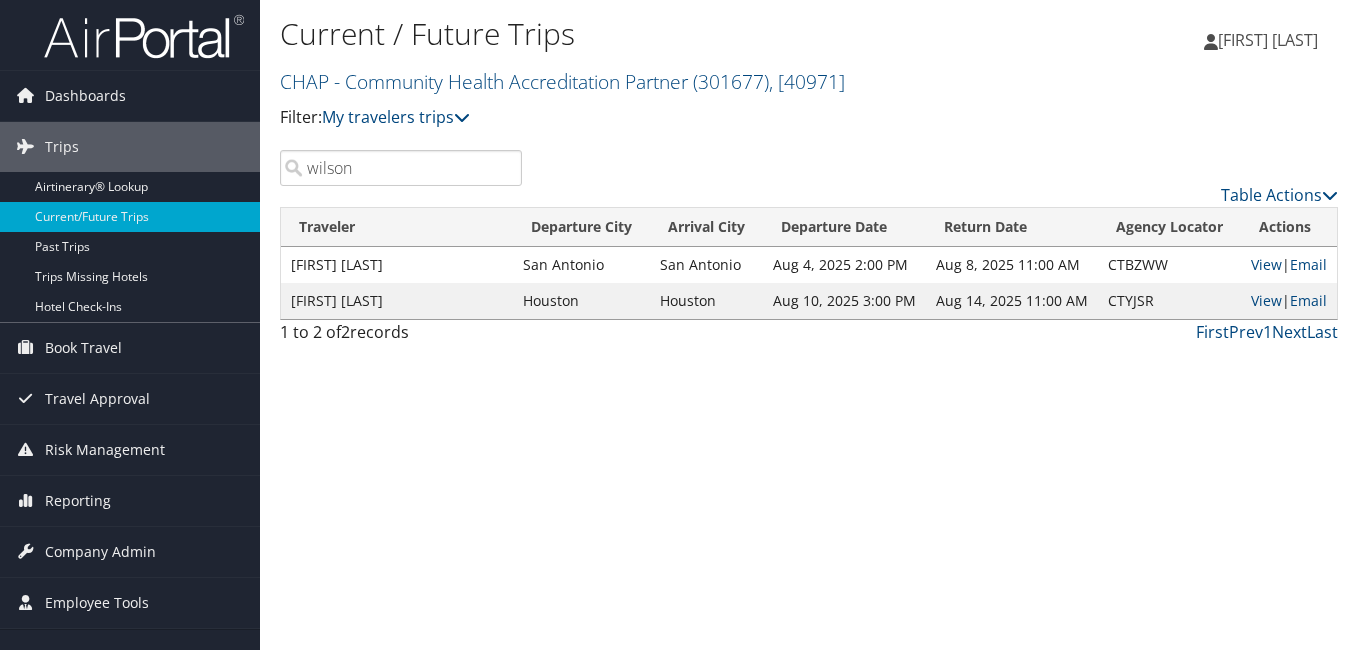 drag, startPoint x: 354, startPoint y: 176, endPoint x: 268, endPoint y: 266, distance: 124.48293 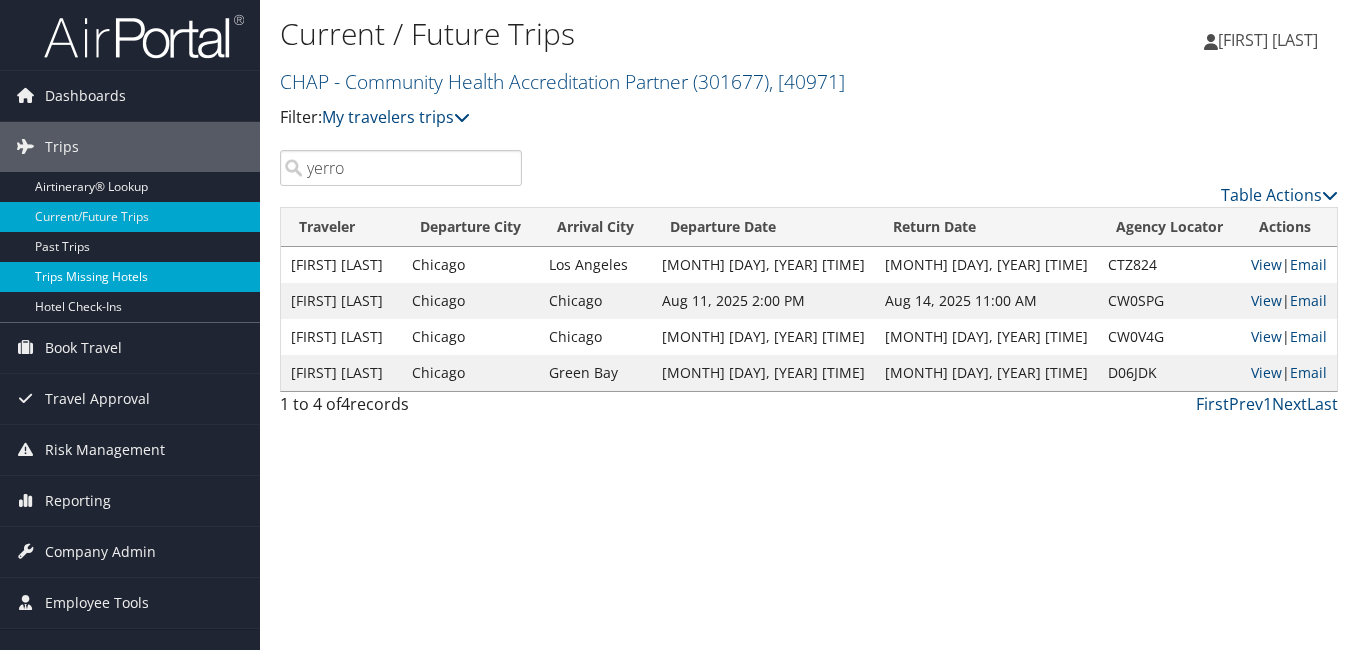 type on "yerro" 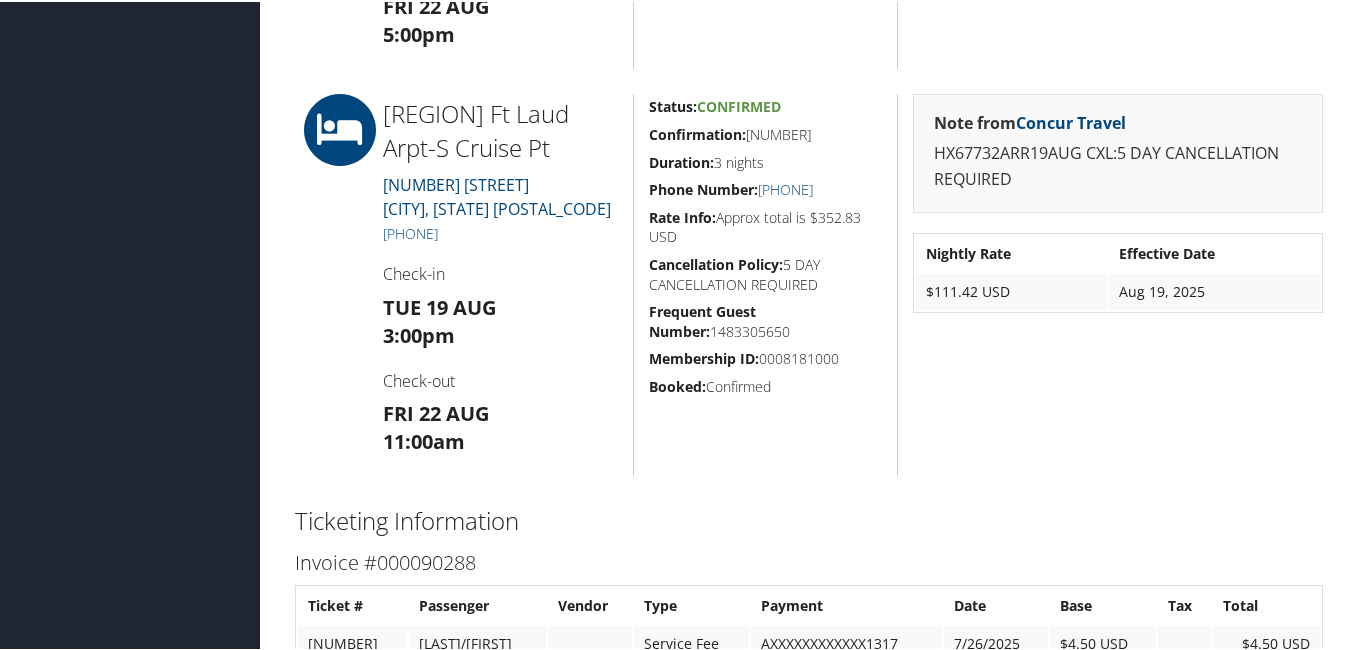 scroll, scrollTop: 1300, scrollLeft: 0, axis: vertical 